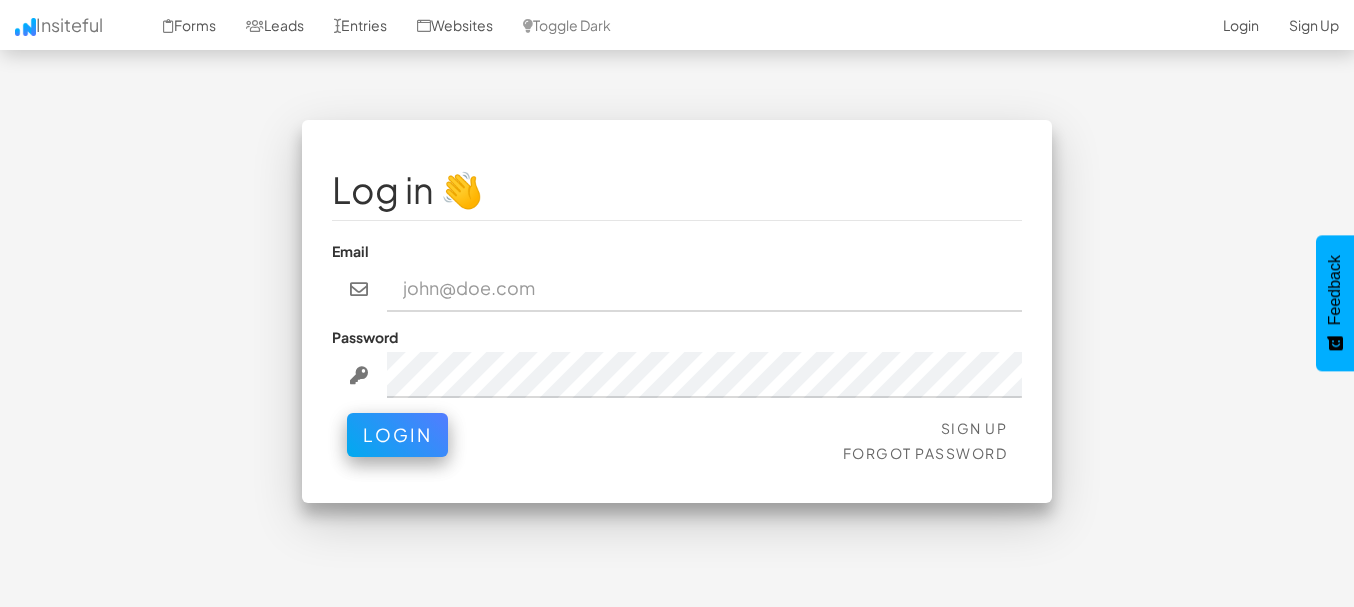 scroll, scrollTop: 0, scrollLeft: 0, axis: both 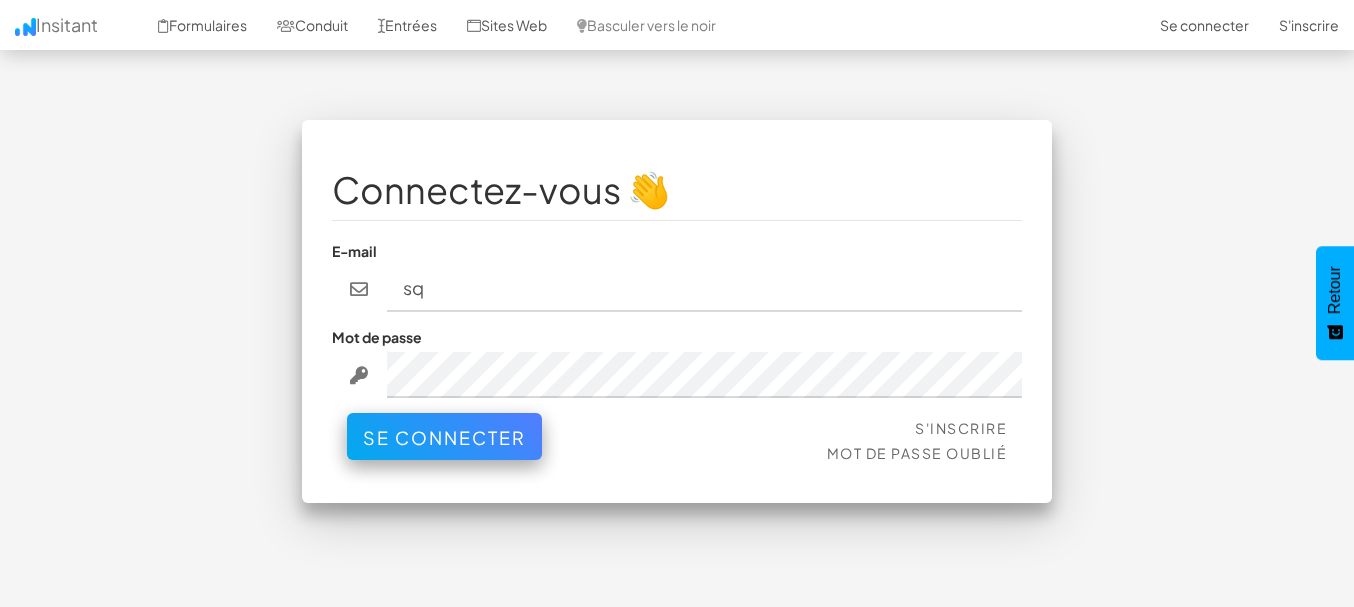type on "[EMAIL]" 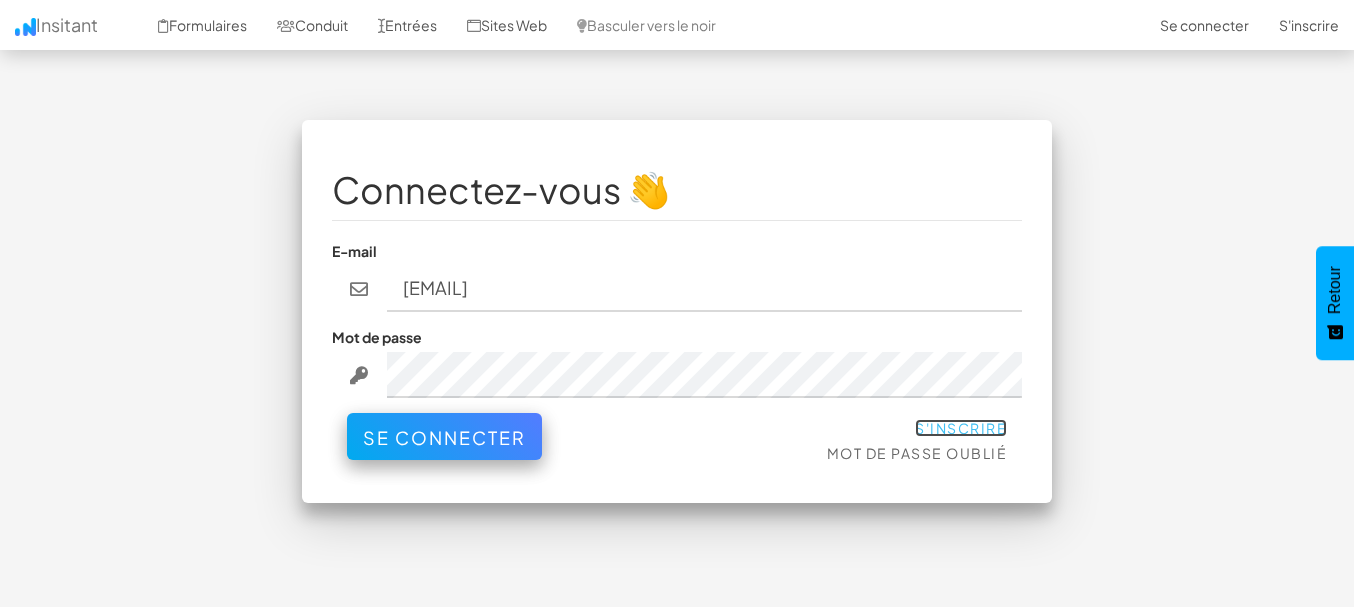 click on "S'inscrire" at bounding box center (961, 428) 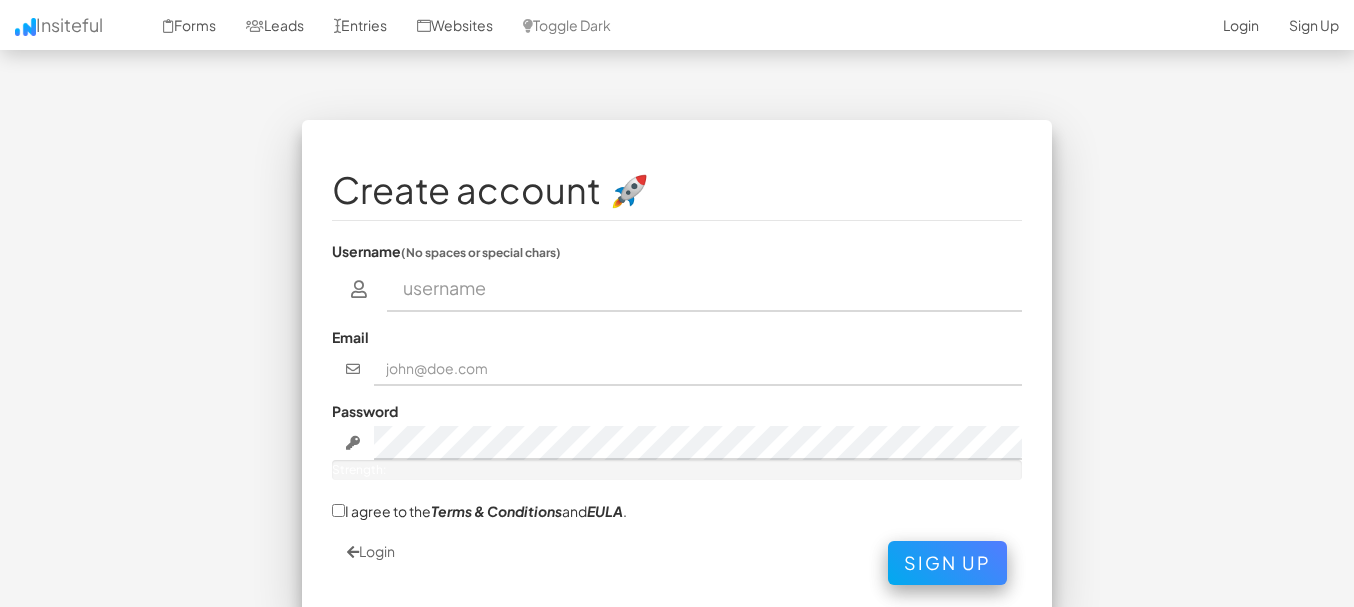 scroll, scrollTop: 0, scrollLeft: 0, axis: both 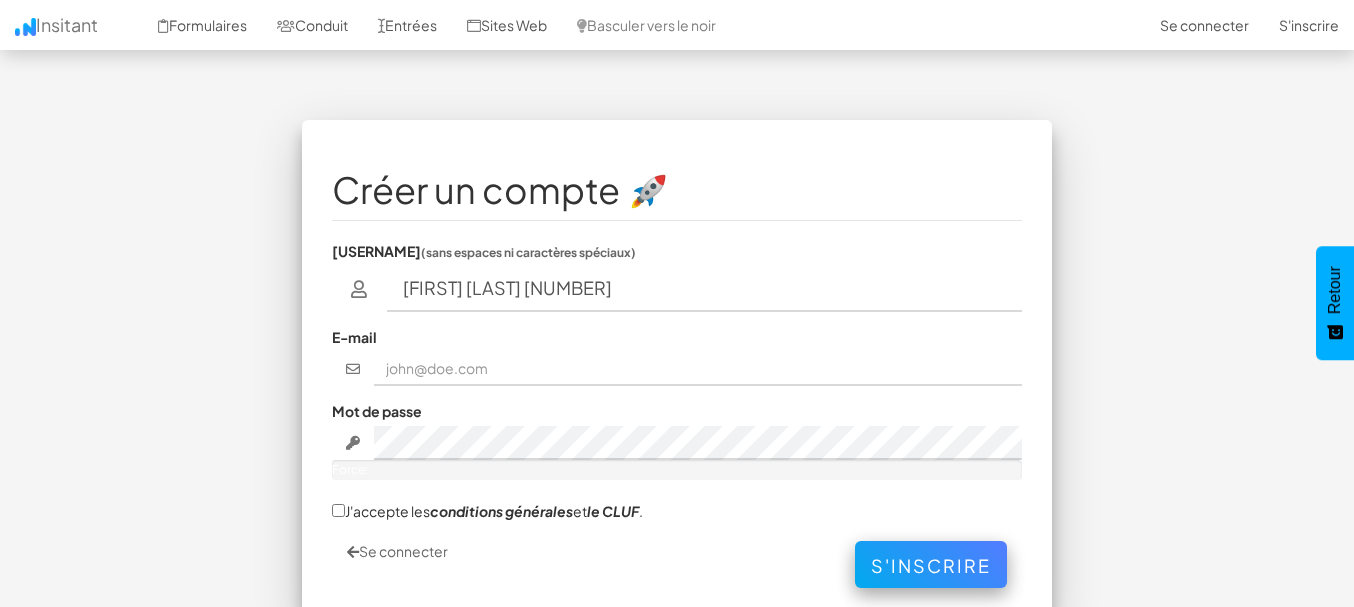 drag, startPoint x: 564, startPoint y: 286, endPoint x: 620, endPoint y: 286, distance: 56 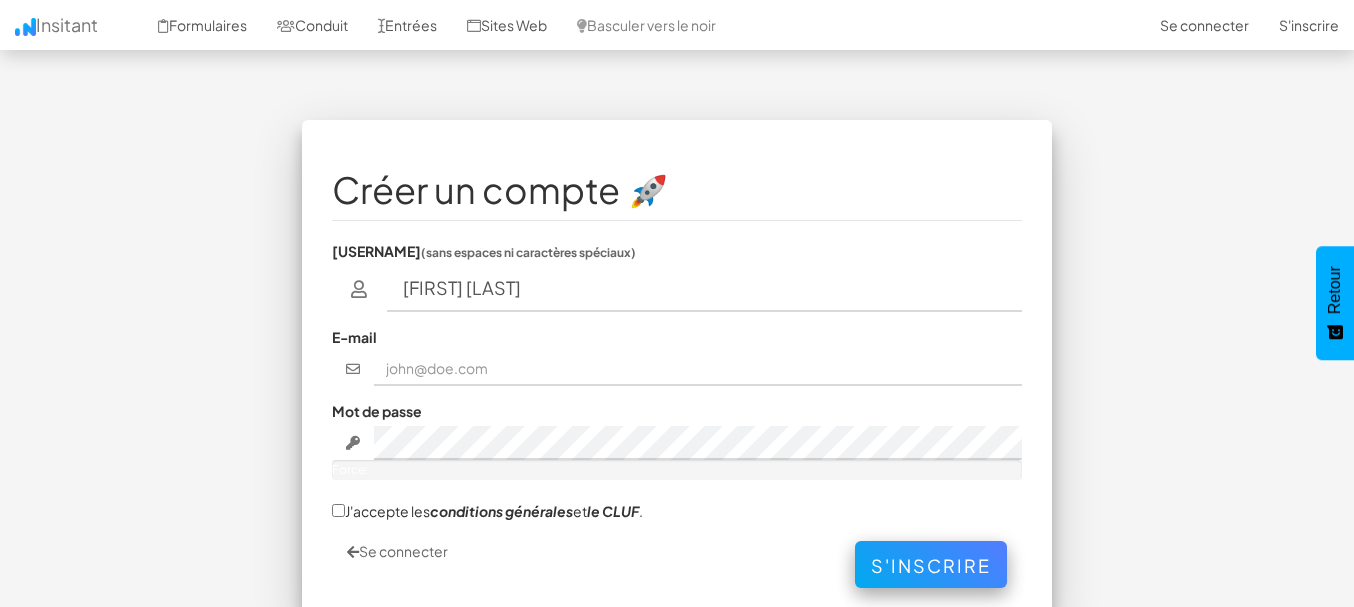 type on "[FIRST] [LAST]" 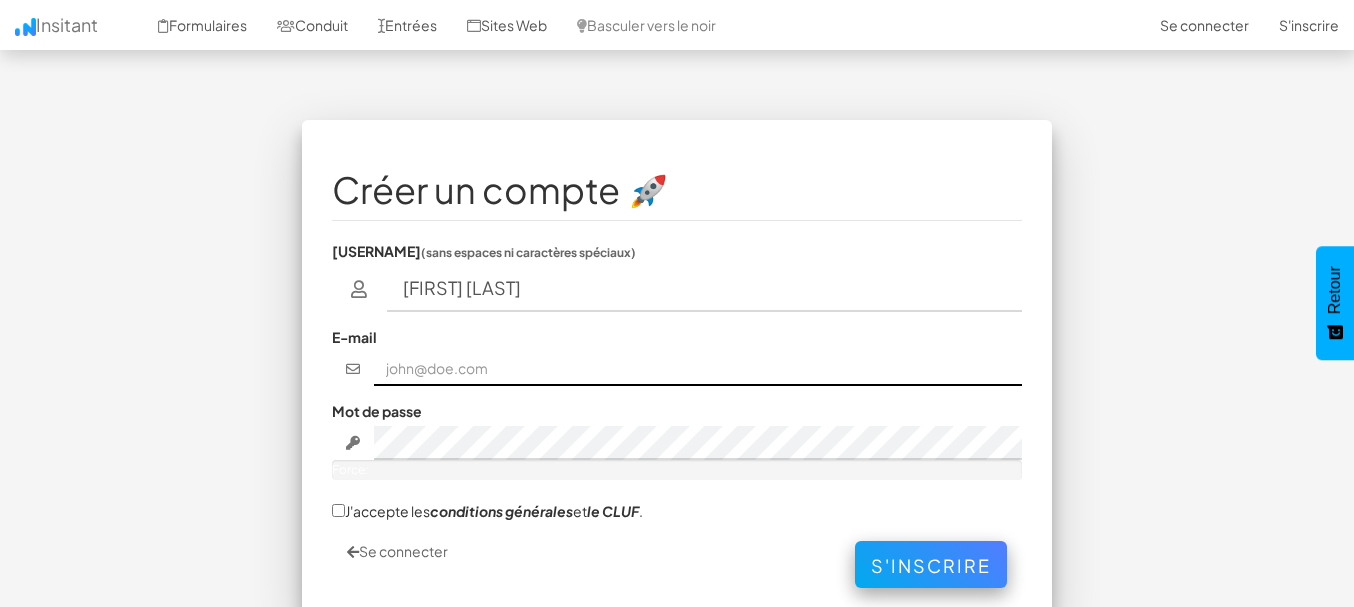 drag, startPoint x: 421, startPoint y: 368, endPoint x: 435, endPoint y: 370, distance: 14.142136 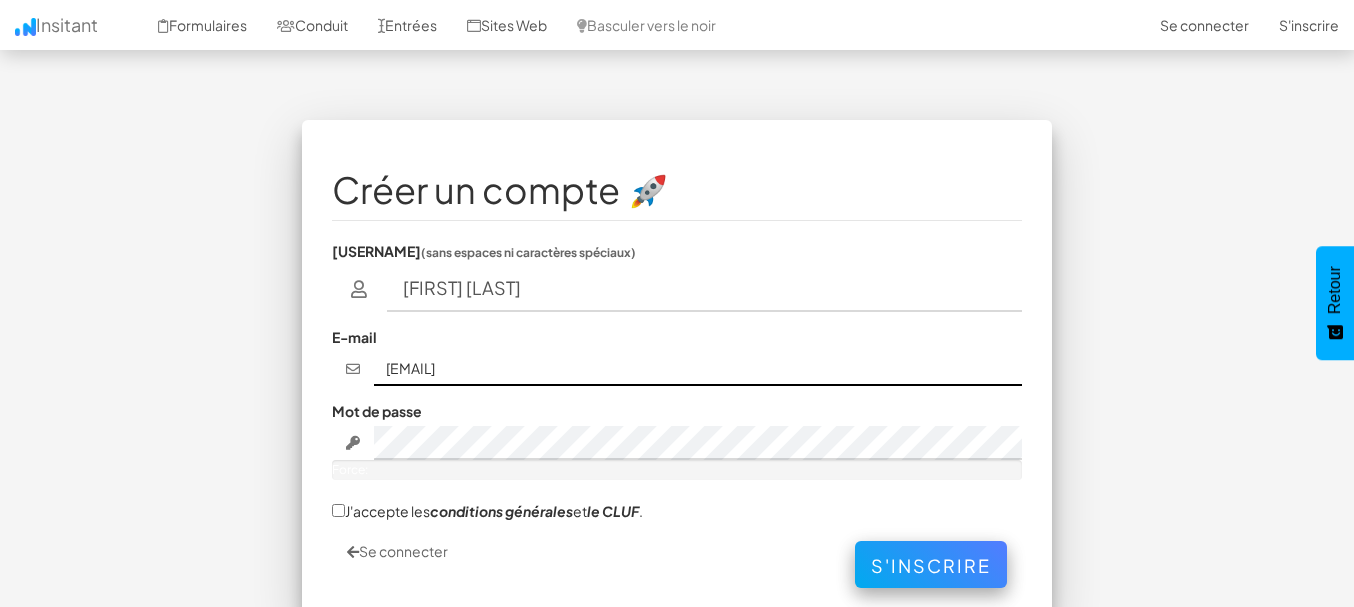 type on "sqes@[EMAIL]" 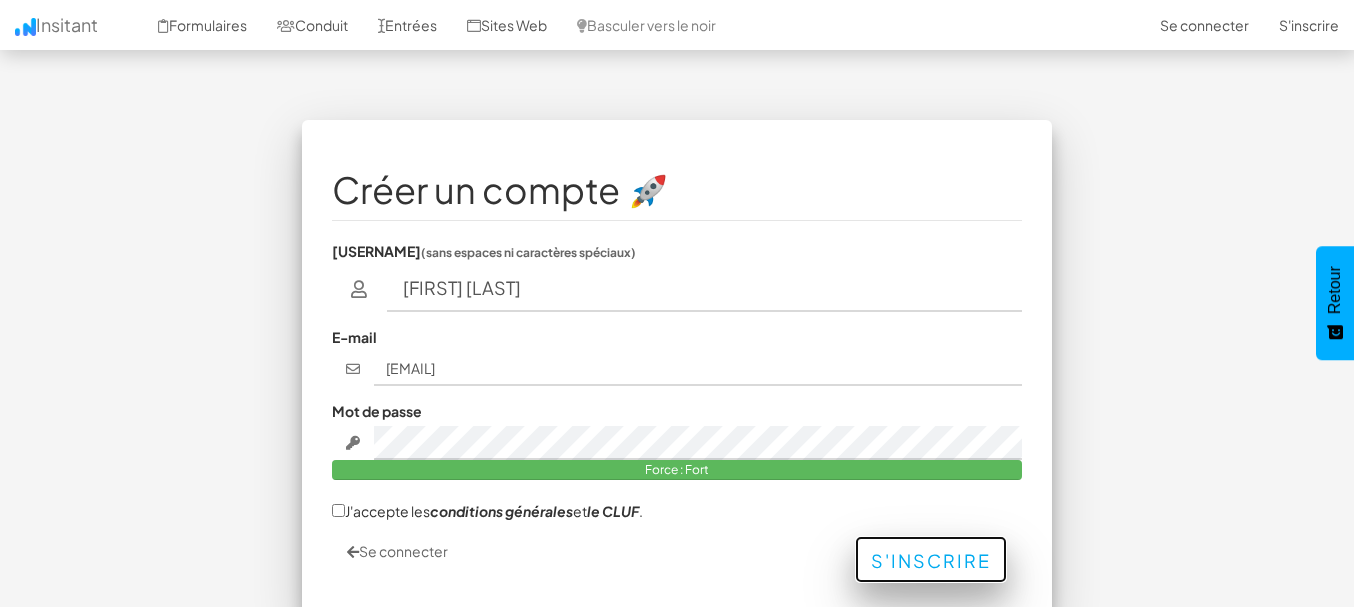 click on "Sign Up" at bounding box center [931, 560] 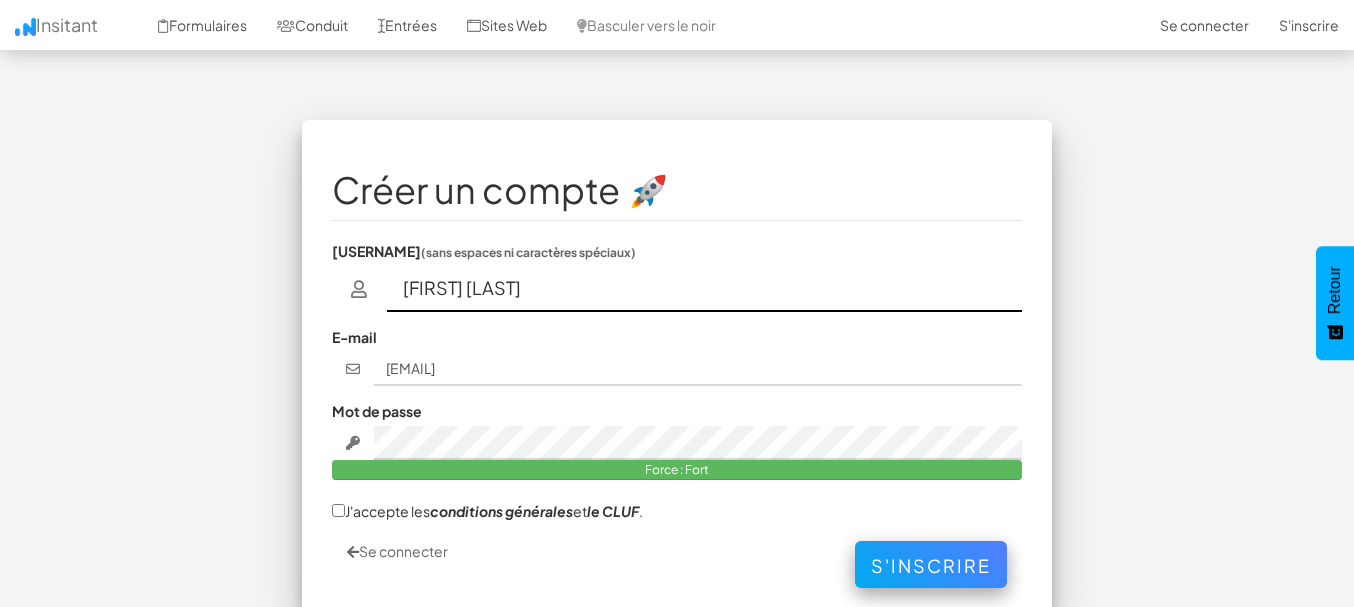 click on "Mansour Naoufel" at bounding box center [705, 289] 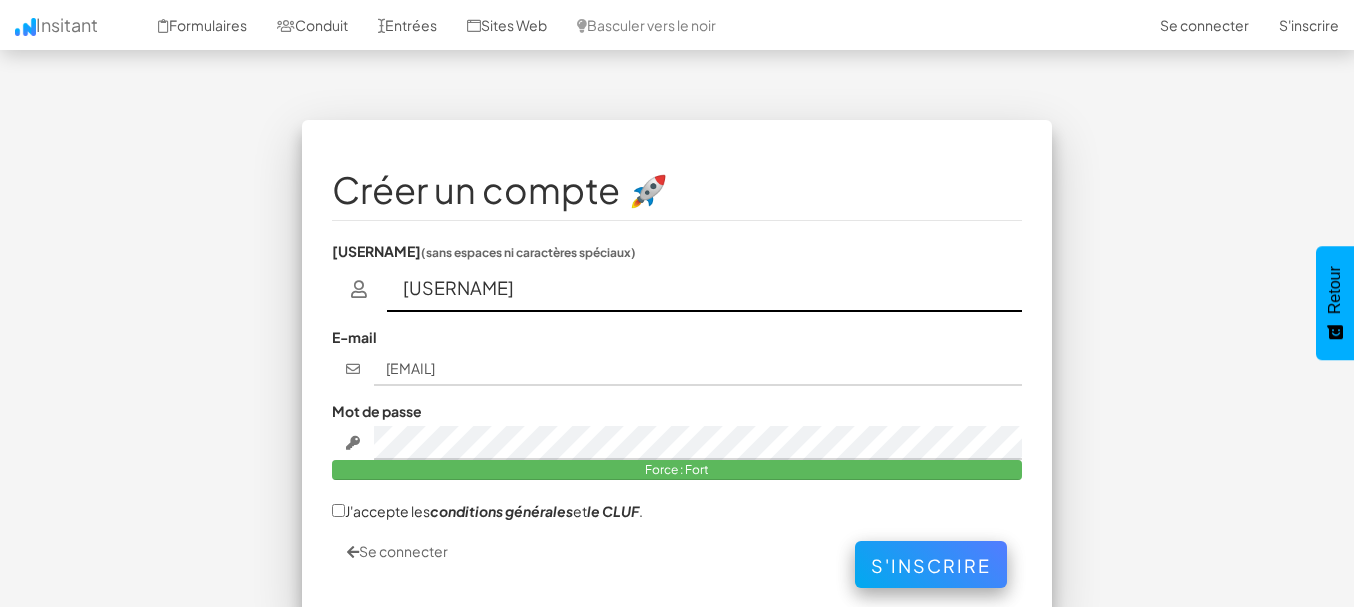 click on "MansourNaoufel" at bounding box center [705, 289] 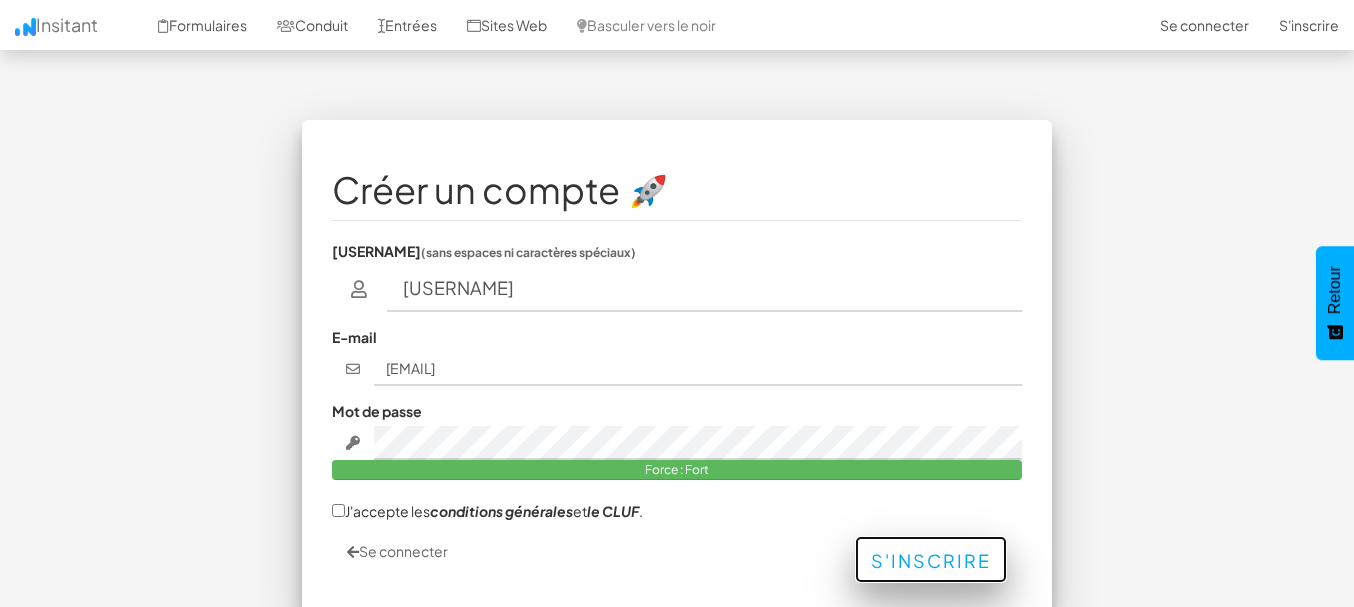 click on "S'inscrire" at bounding box center (931, 560) 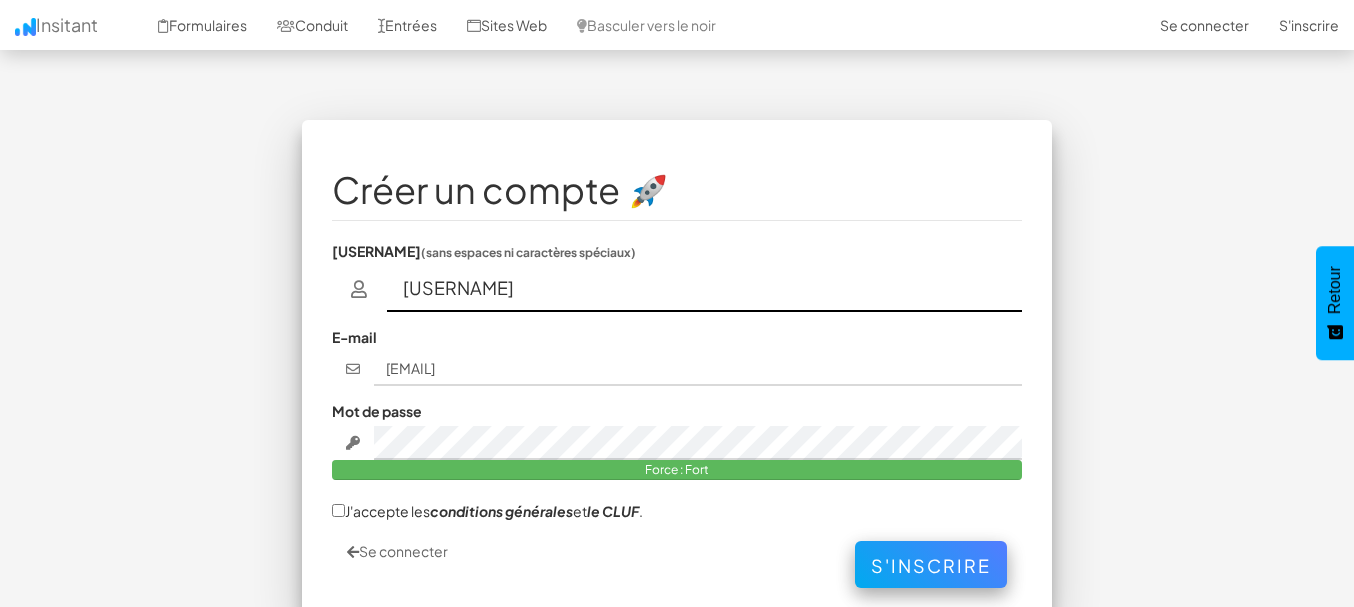 drag, startPoint x: 532, startPoint y: 287, endPoint x: 399, endPoint y: 291, distance: 133.06013 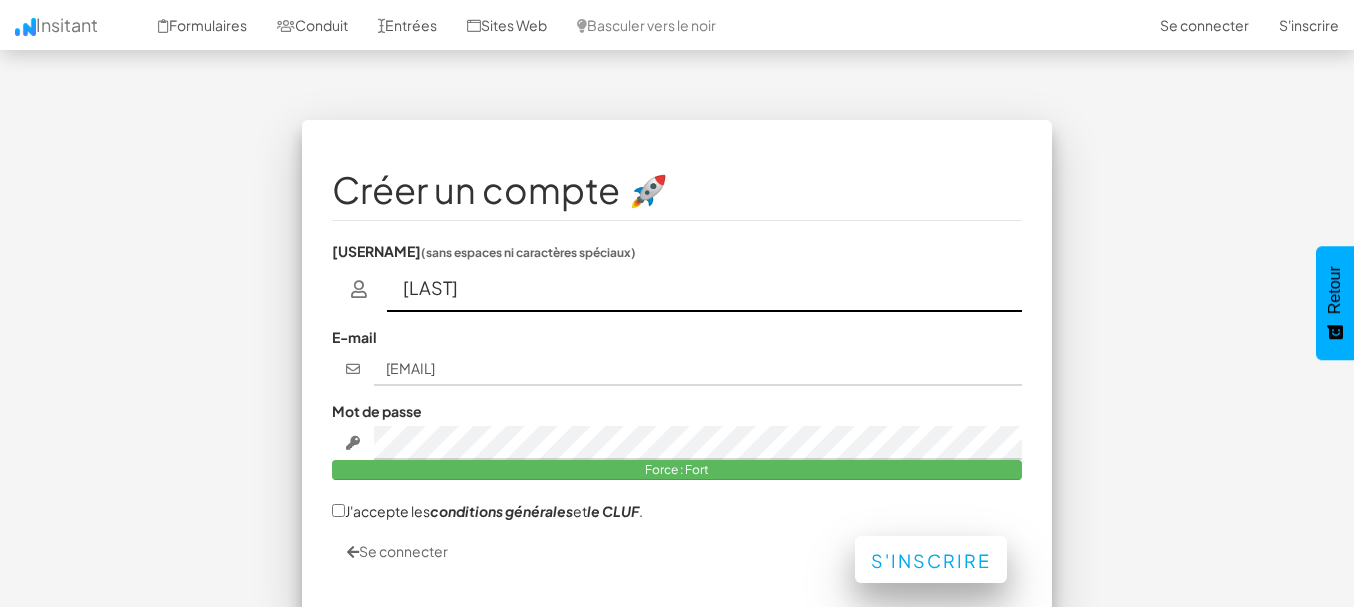 type on "naoufel" 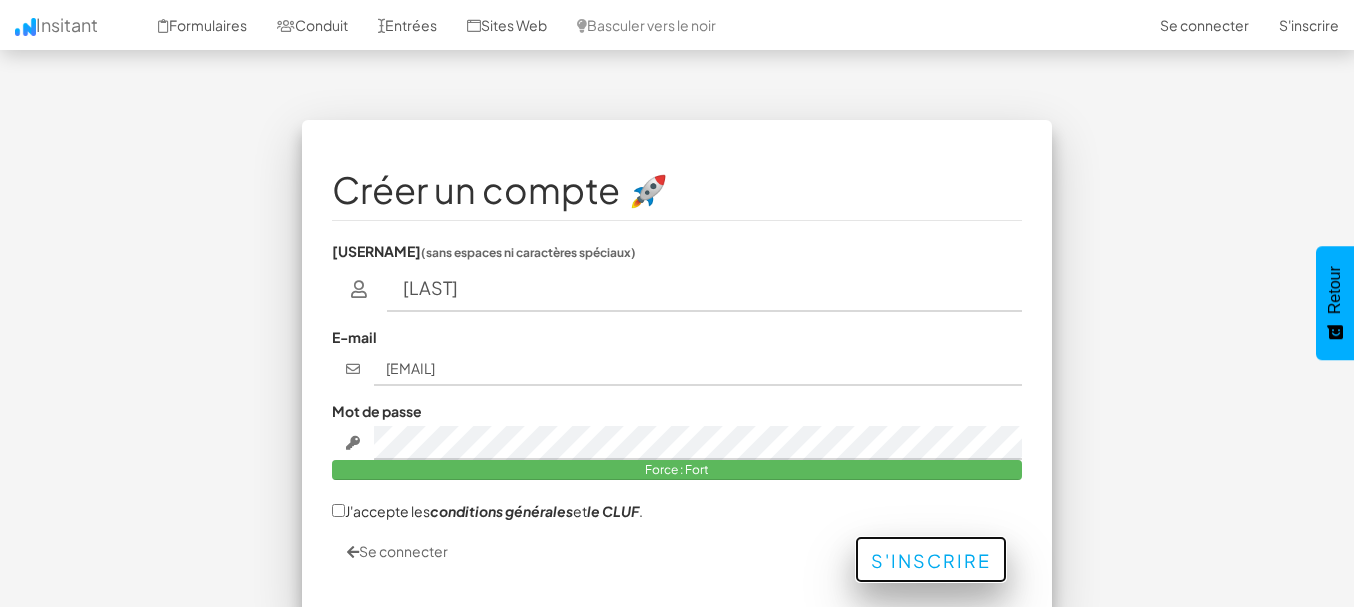 click on "S'inscrire" at bounding box center (931, 560) 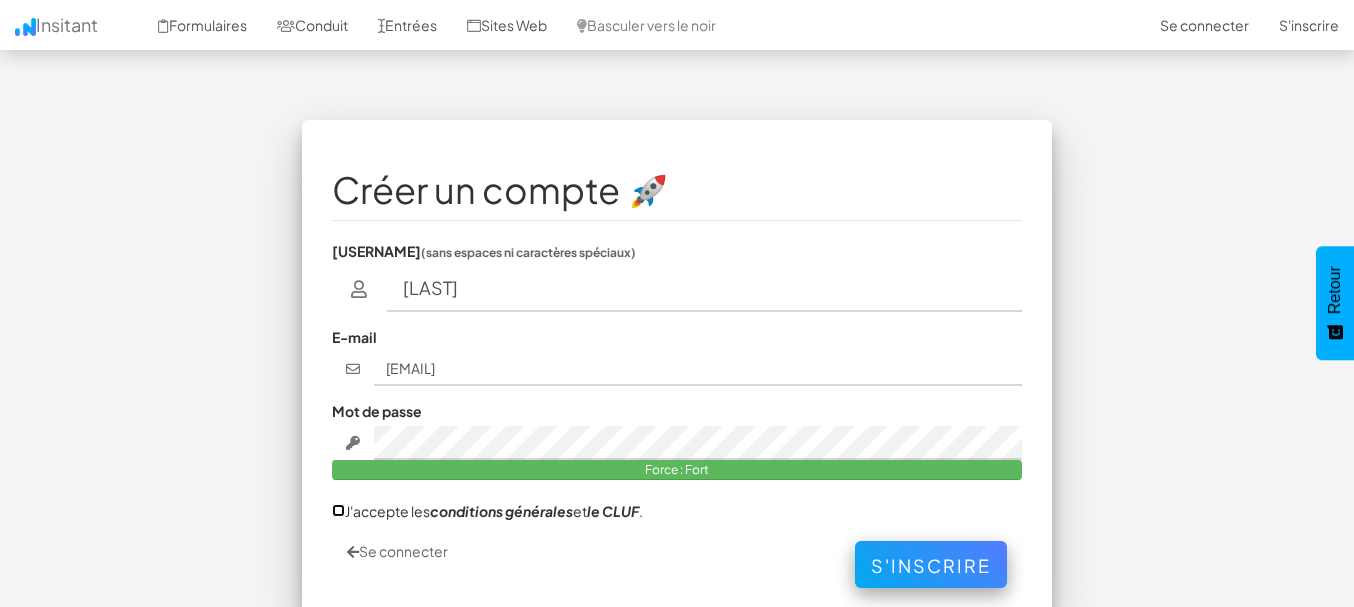 click on "J'accepte les  conditions générales  et  le CLUF  ." at bounding box center (338, 510) 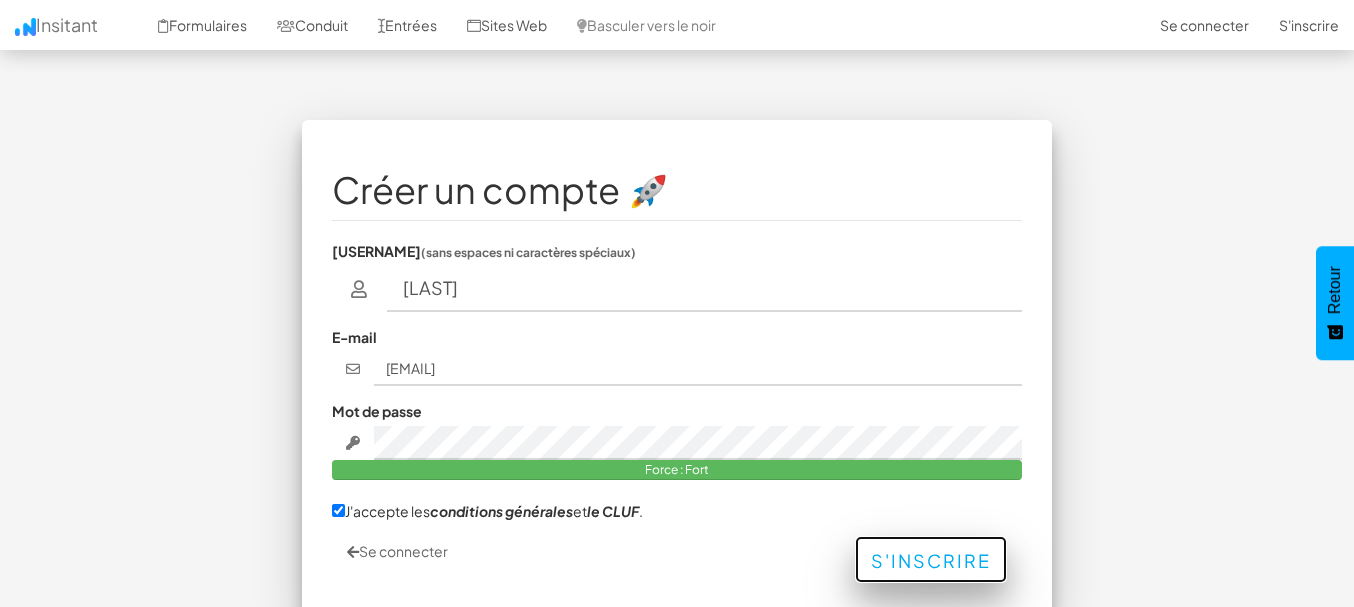 click on "S'inscrire" at bounding box center [931, 560] 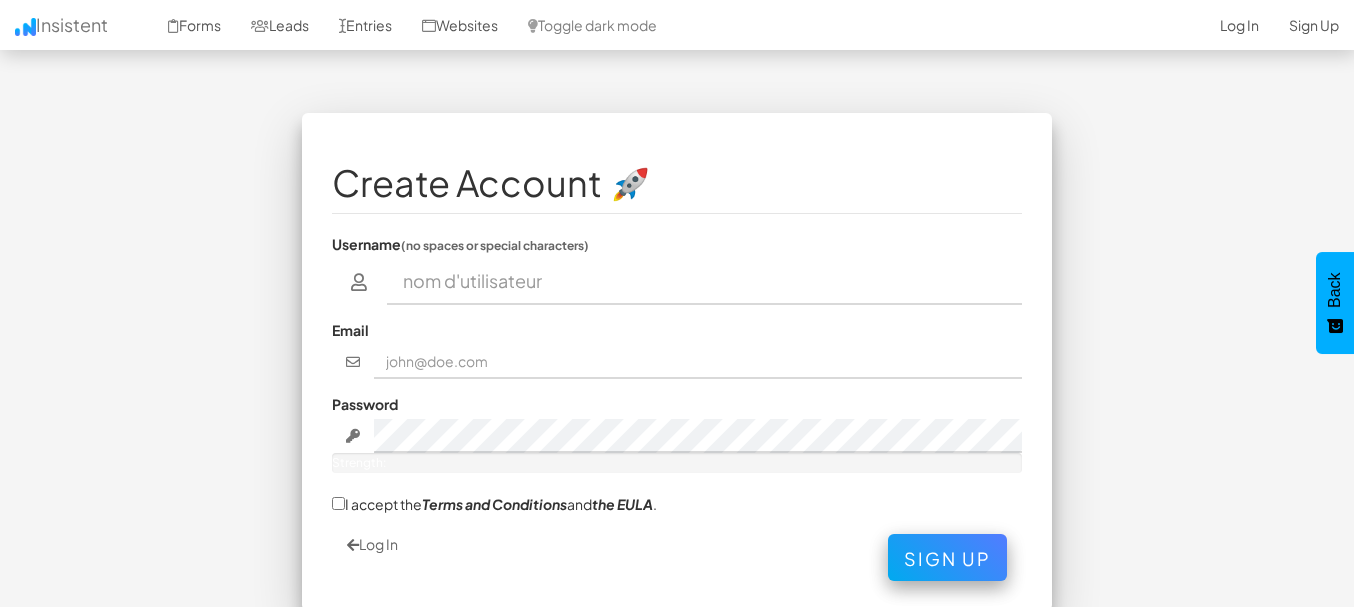 scroll, scrollTop: 0, scrollLeft: 0, axis: both 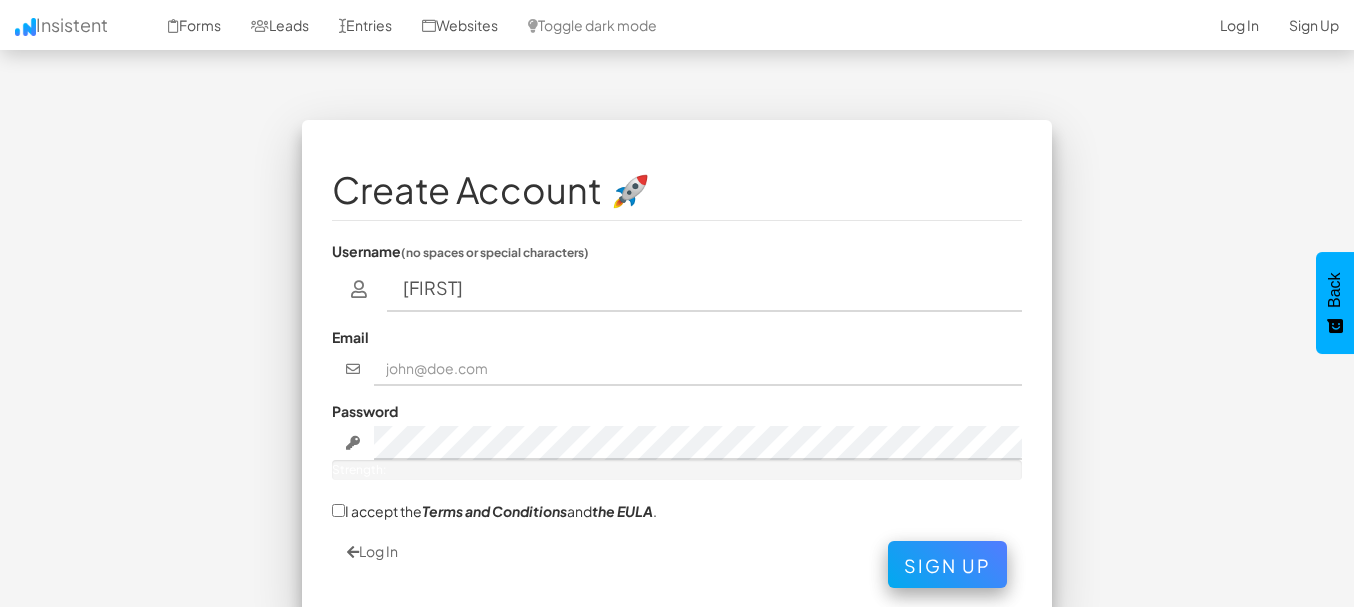 type on "naoufel" 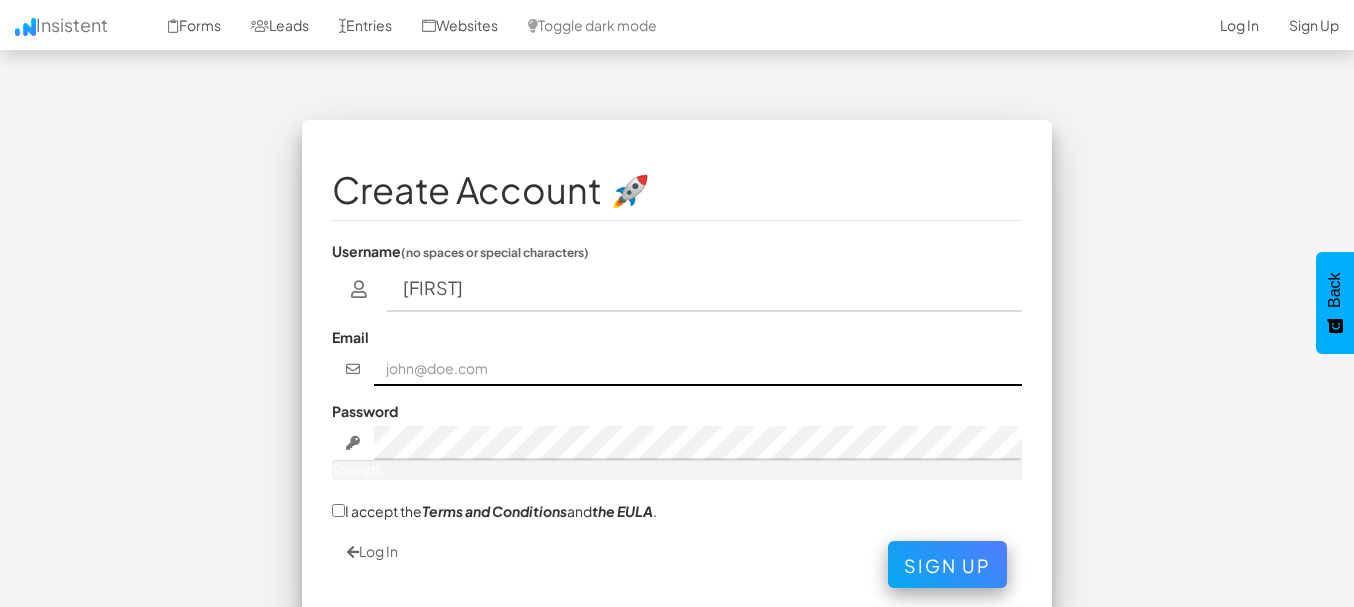 click at bounding box center [698, 369] 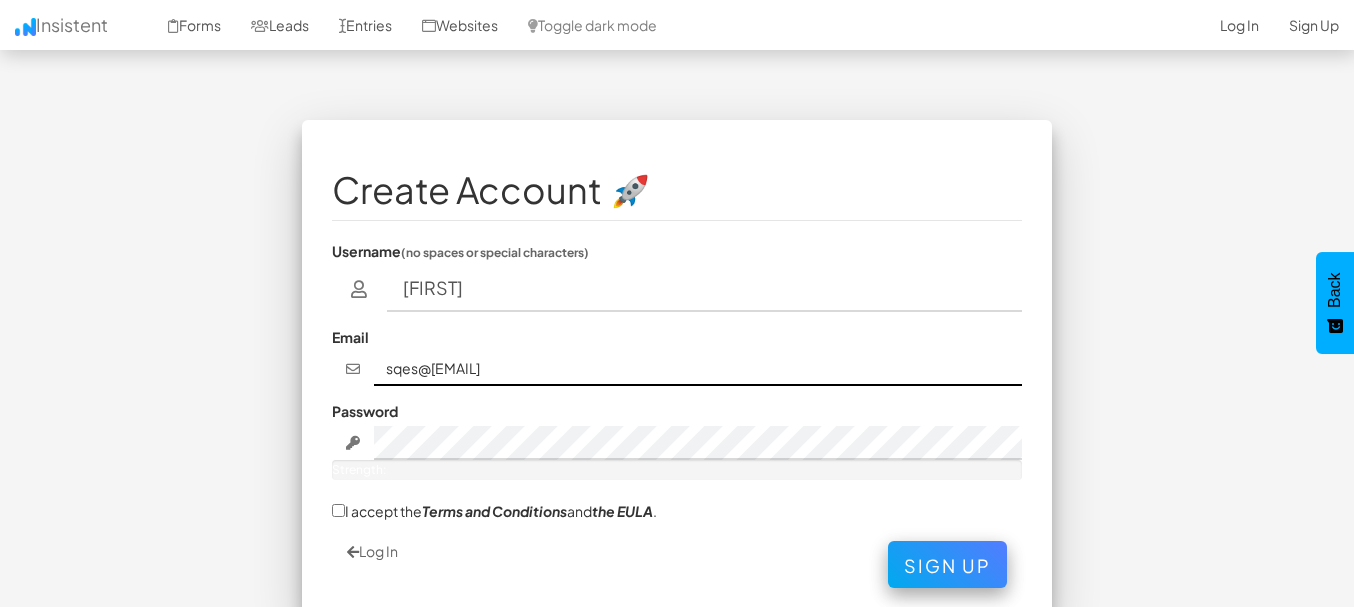 type on "sqes@yahoo.com" 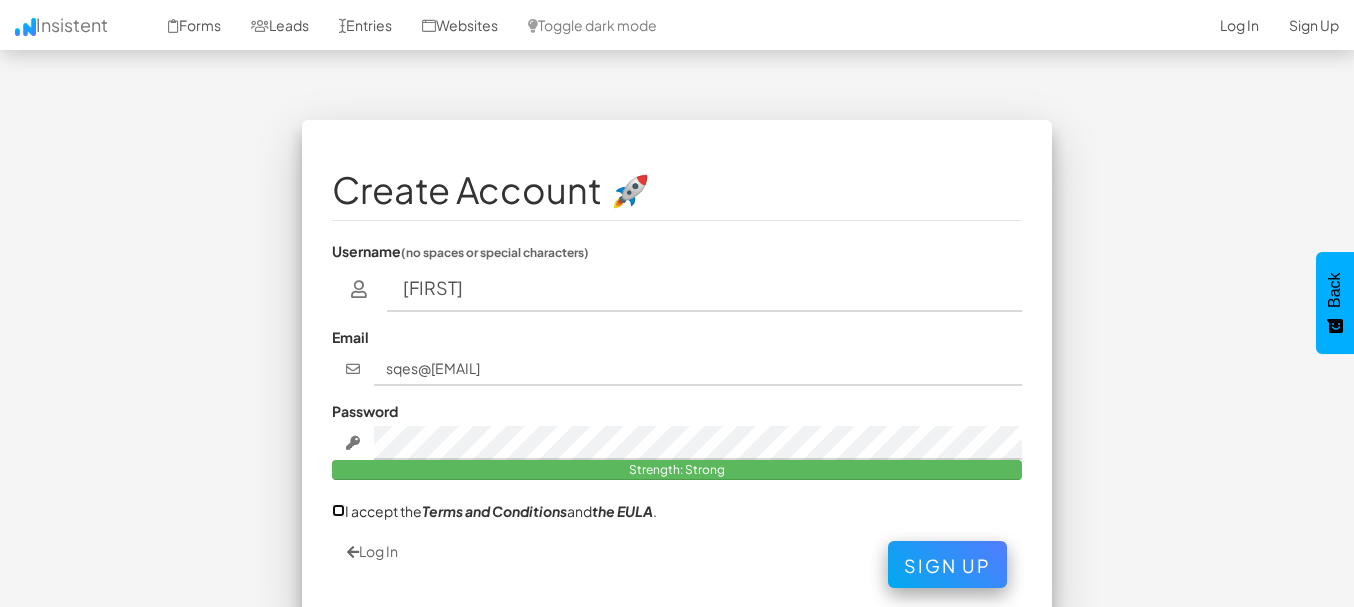 click on "J'accepte les  conditions générales  et  le CLUF  ." at bounding box center [338, 510] 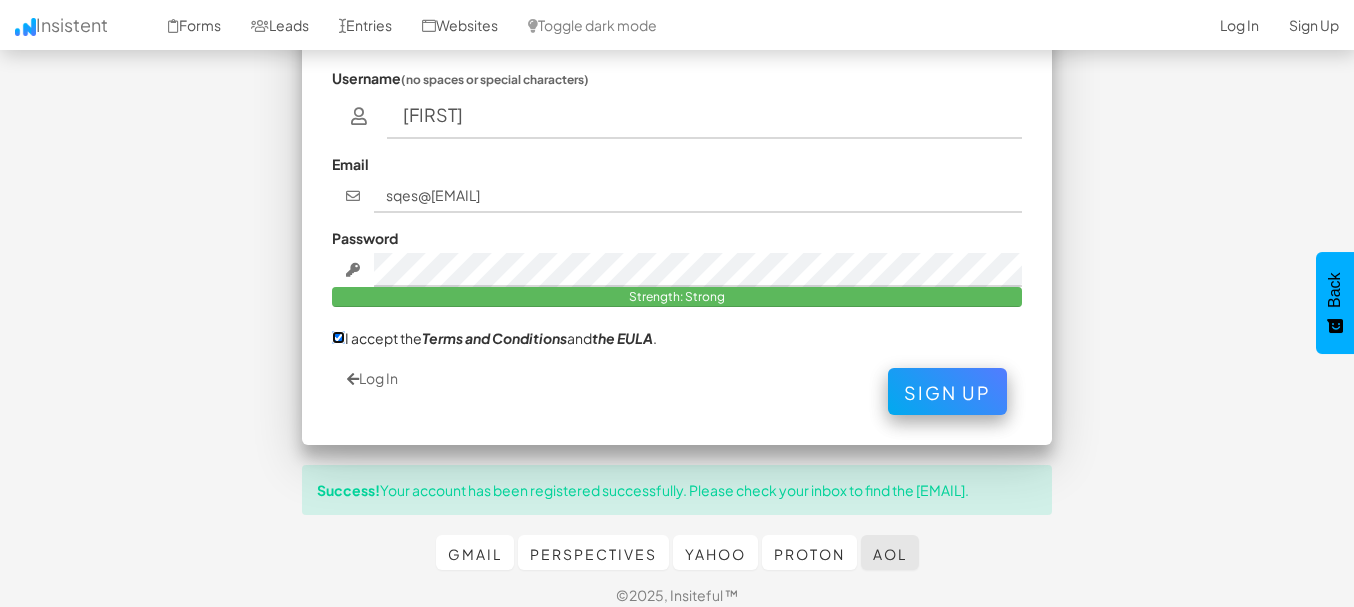 scroll, scrollTop: 200, scrollLeft: 0, axis: vertical 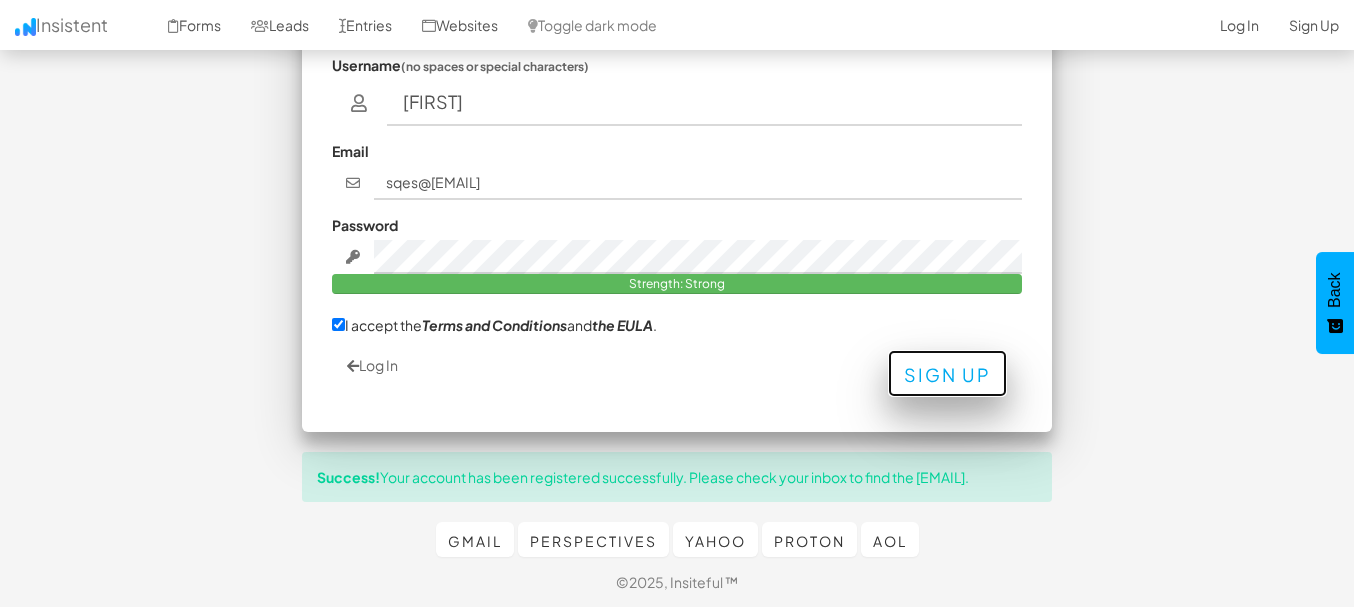 click on "S'inscrire" at bounding box center [947, 373] 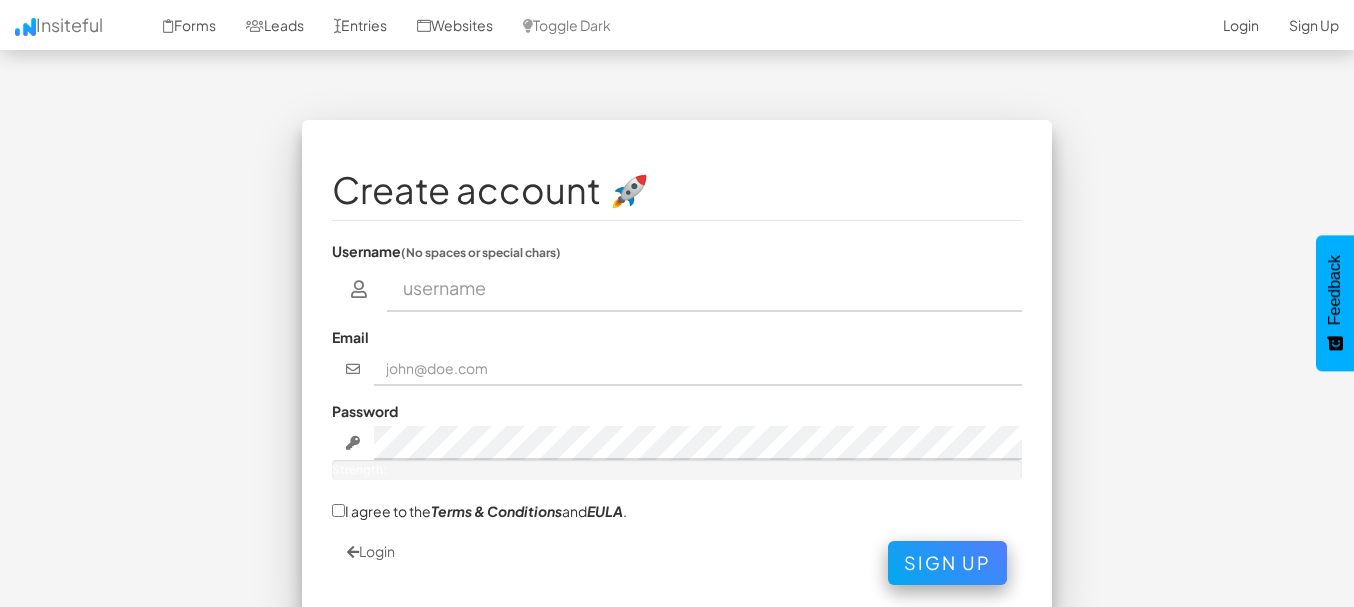 scroll, scrollTop: 0, scrollLeft: 0, axis: both 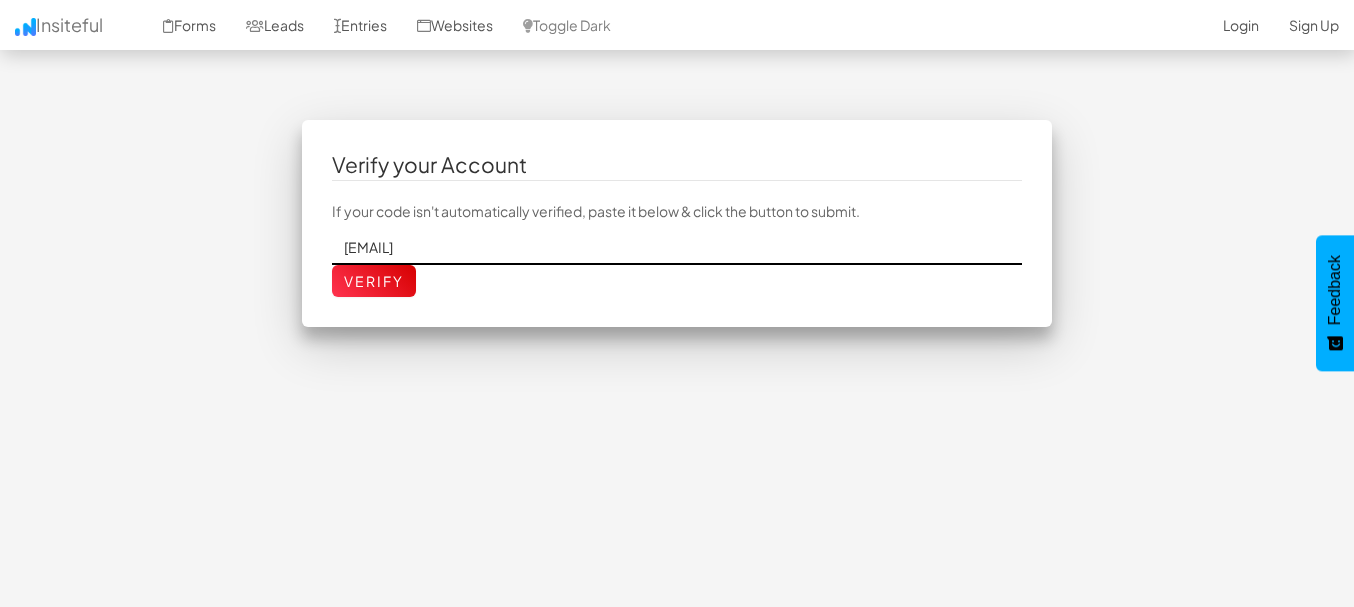 drag, startPoint x: 343, startPoint y: 247, endPoint x: 747, endPoint y: 244, distance: 404.01114 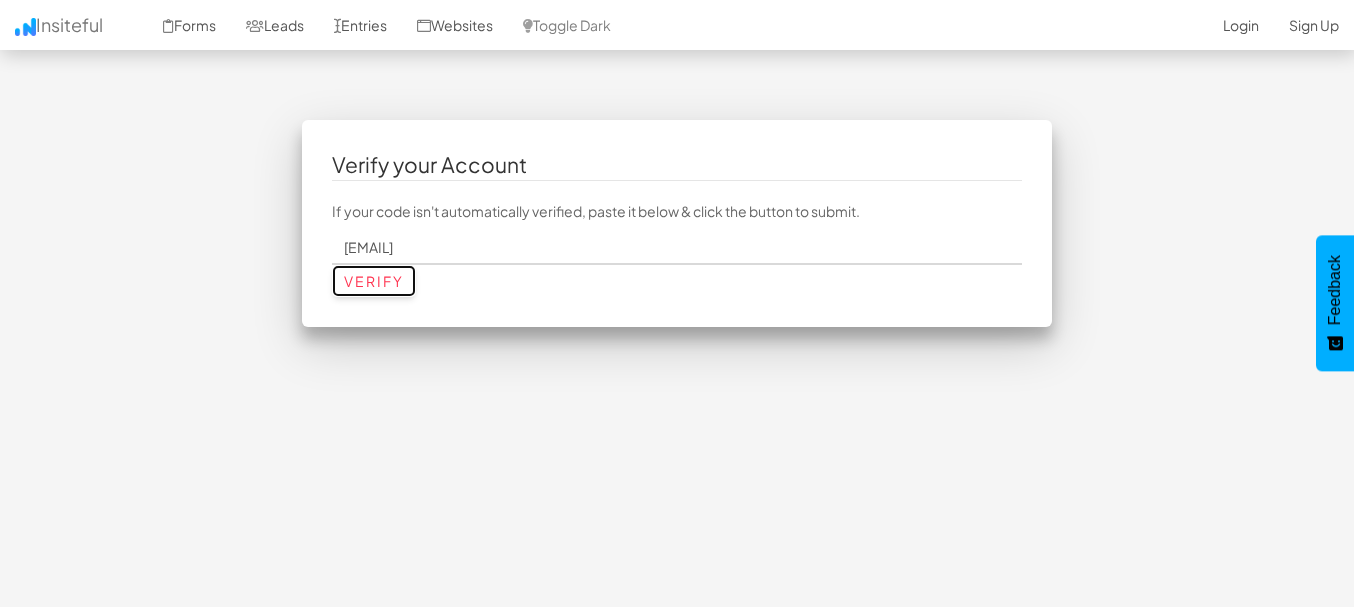 click on "Verify" at bounding box center (374, 281) 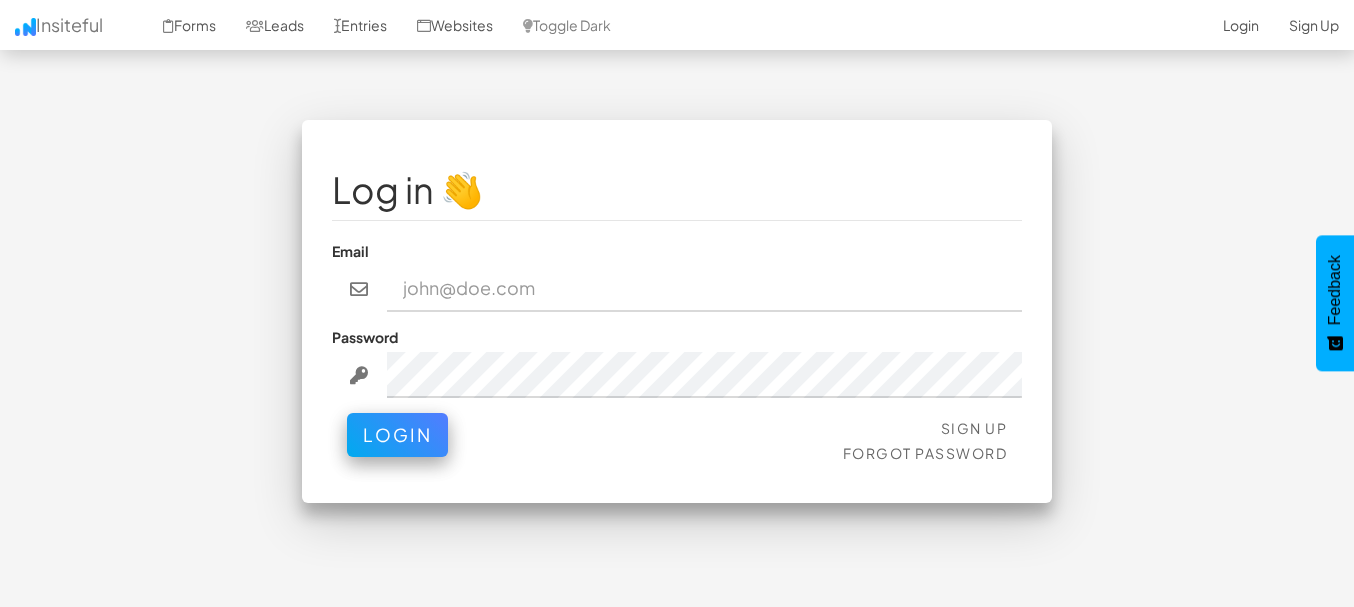 scroll, scrollTop: 0, scrollLeft: 0, axis: both 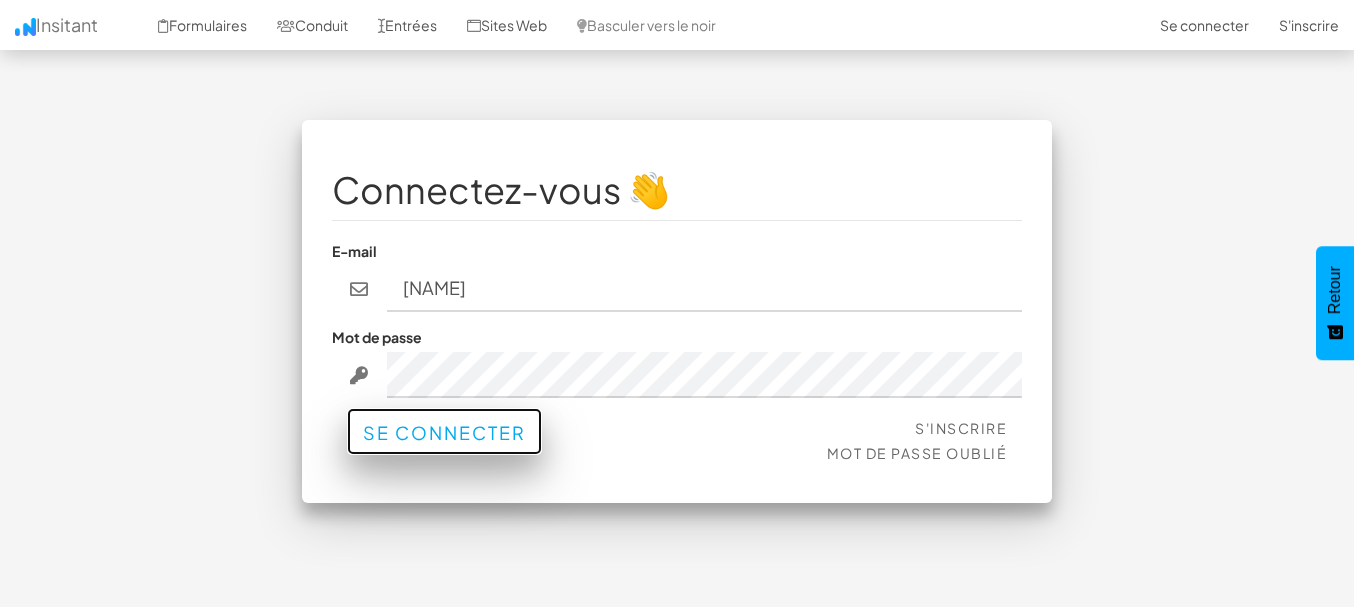 click on "Se connecter" at bounding box center (444, 432) 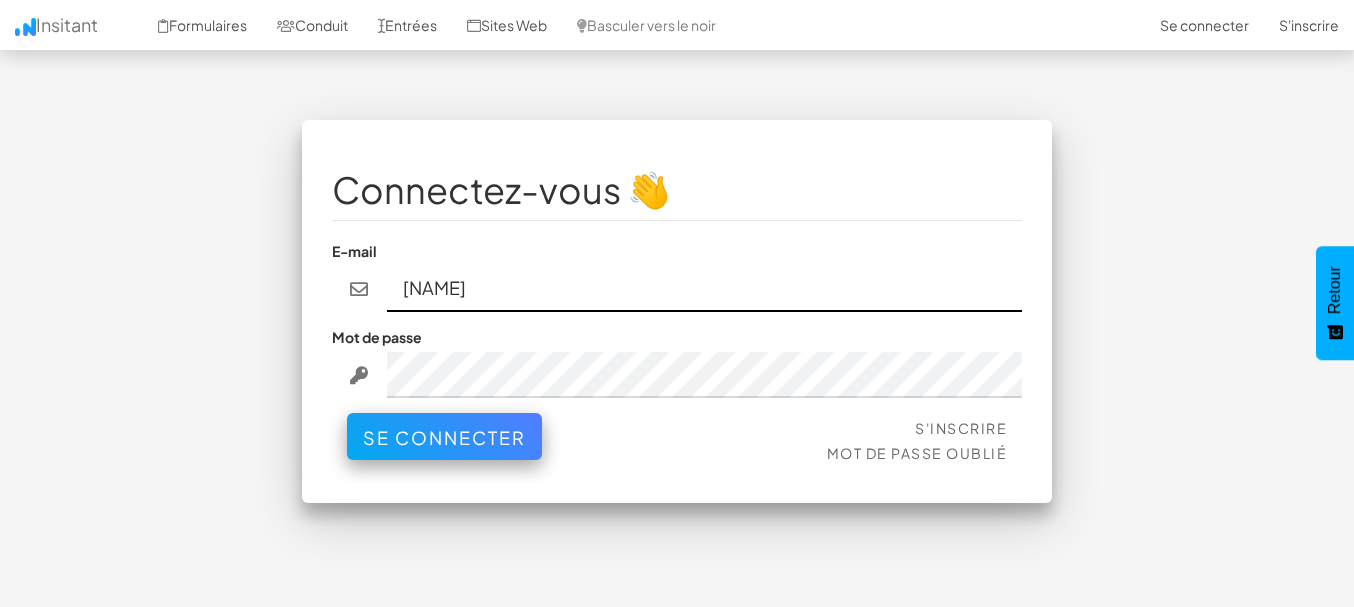 click on "naoufel" at bounding box center (705, 289) 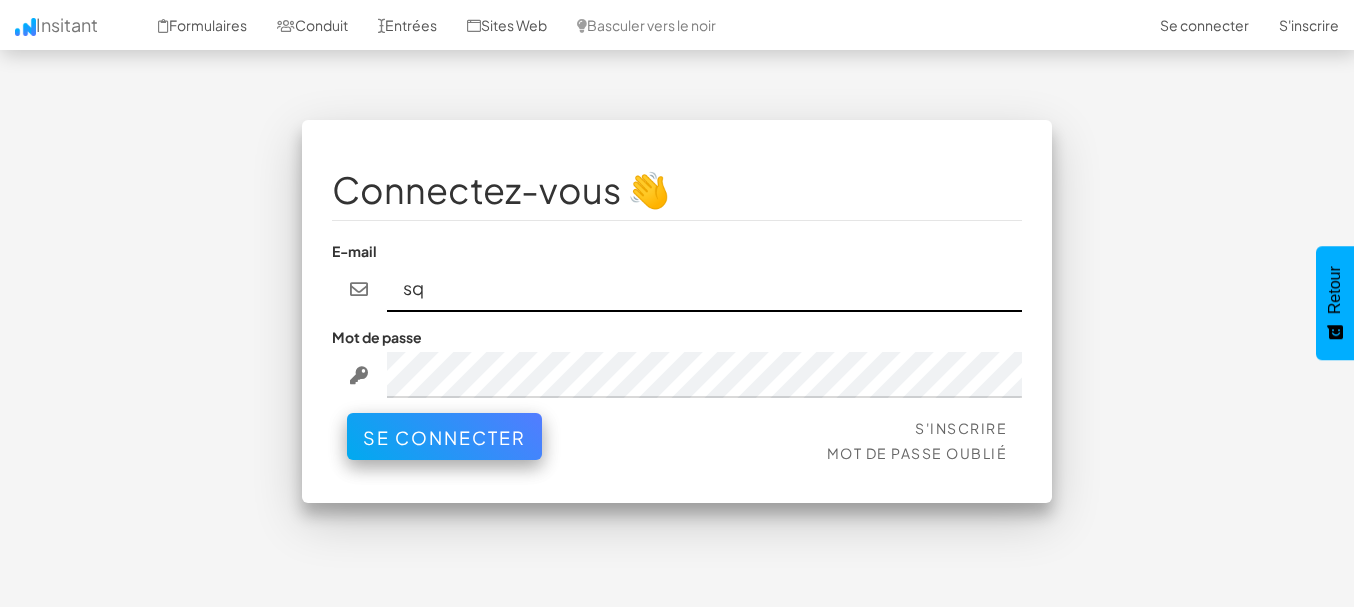 type on "s" 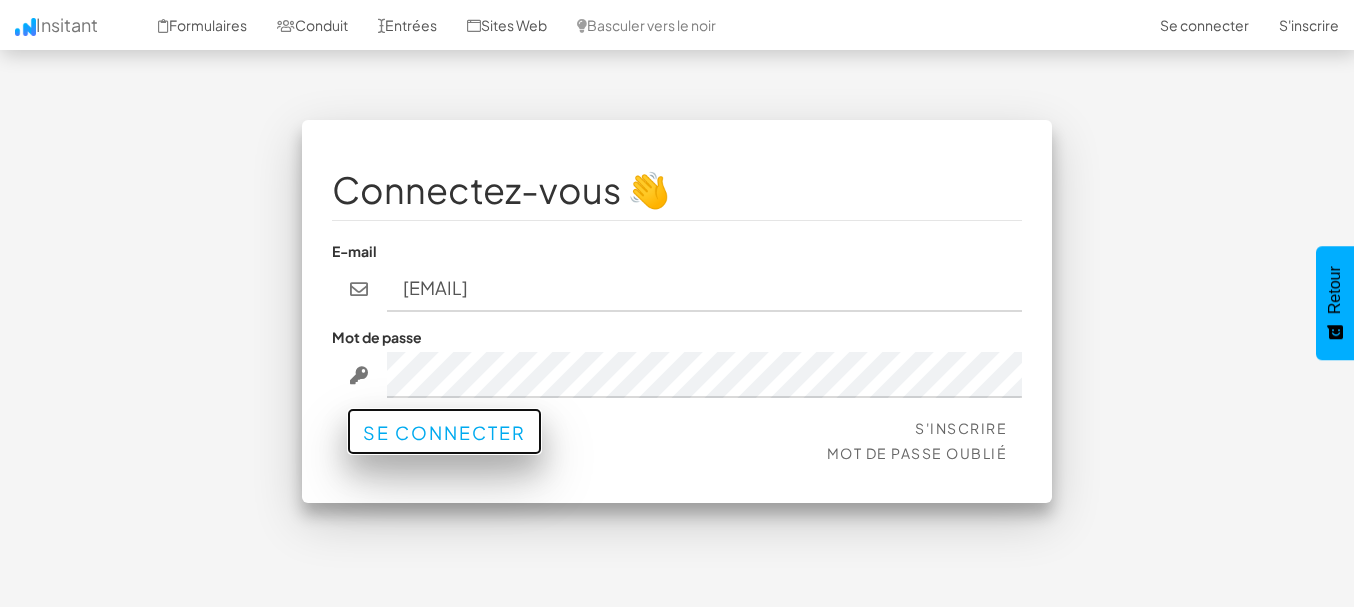click on "Se connecter" at bounding box center (444, 431) 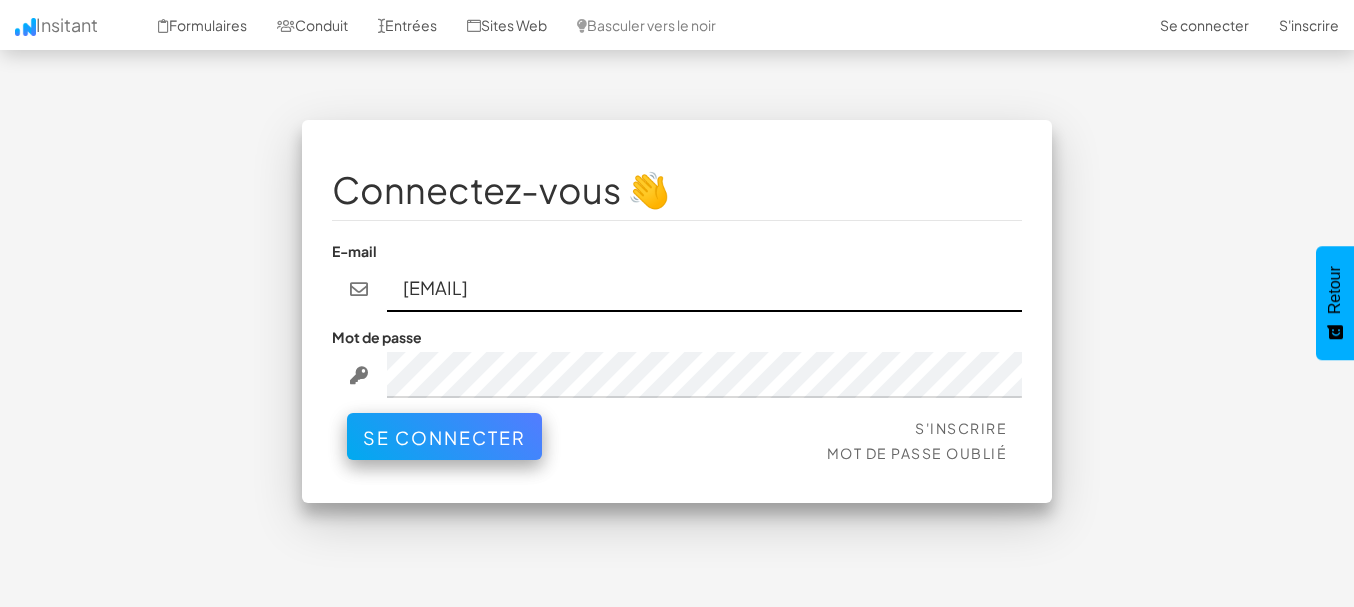drag, startPoint x: 505, startPoint y: 290, endPoint x: 382, endPoint y: 286, distance: 123.065025 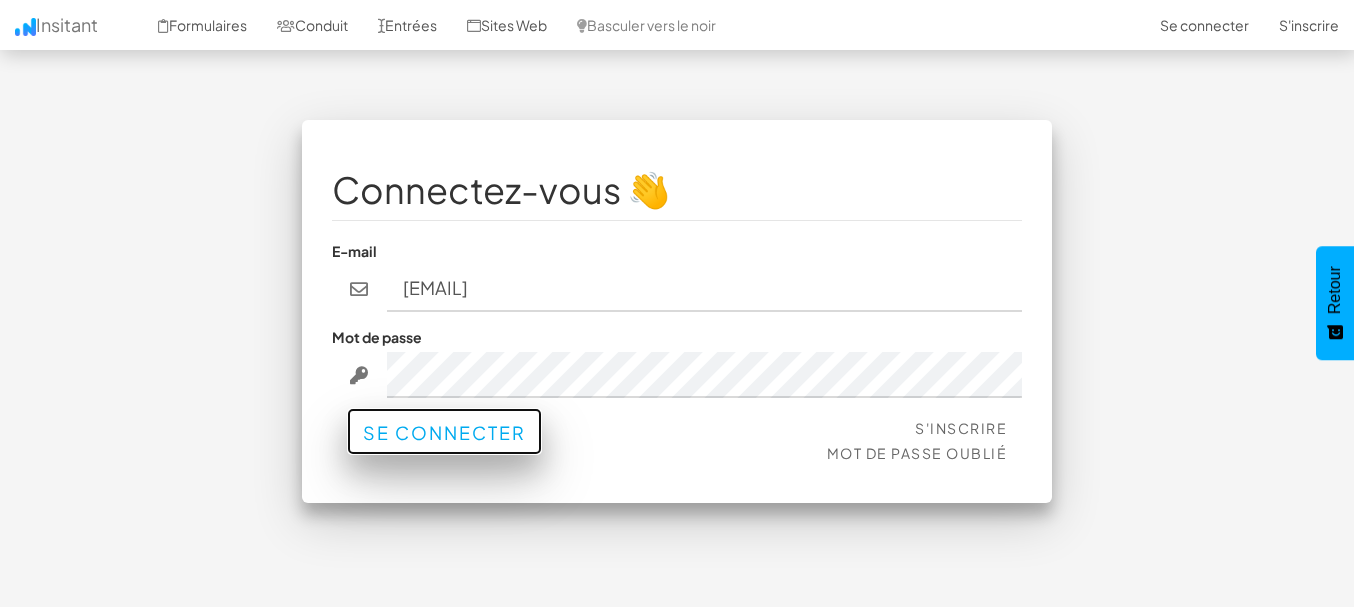 click on "Se connecter" at bounding box center [444, 431] 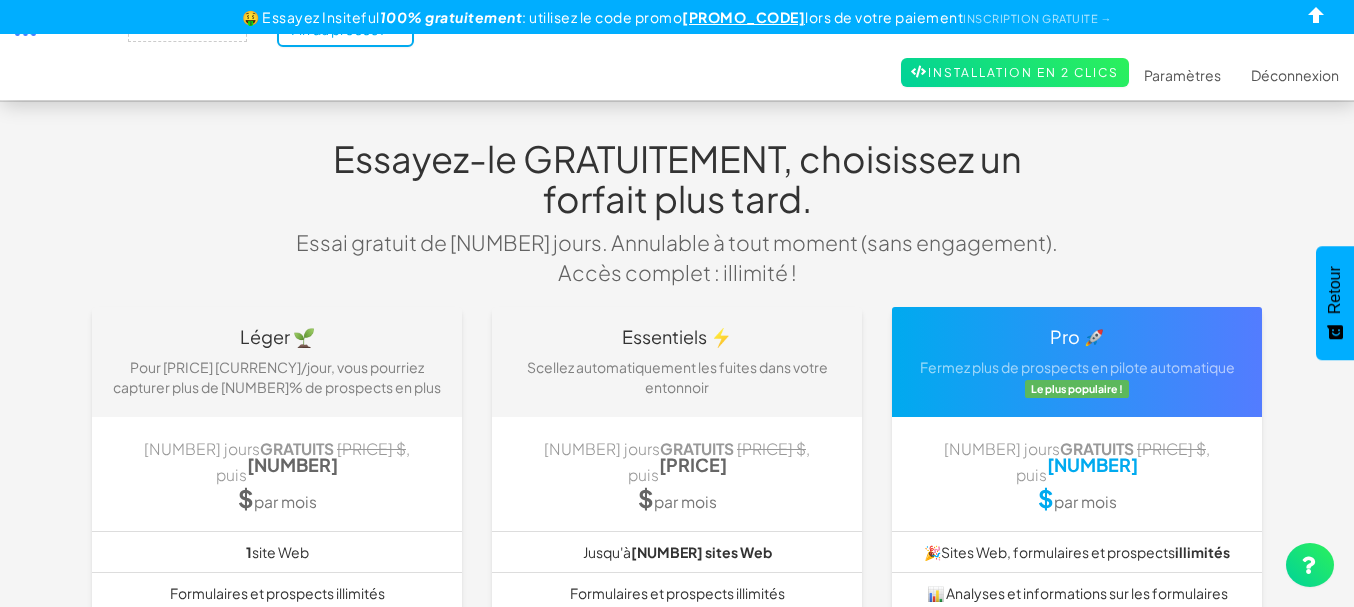 scroll, scrollTop: 0, scrollLeft: 0, axis: both 